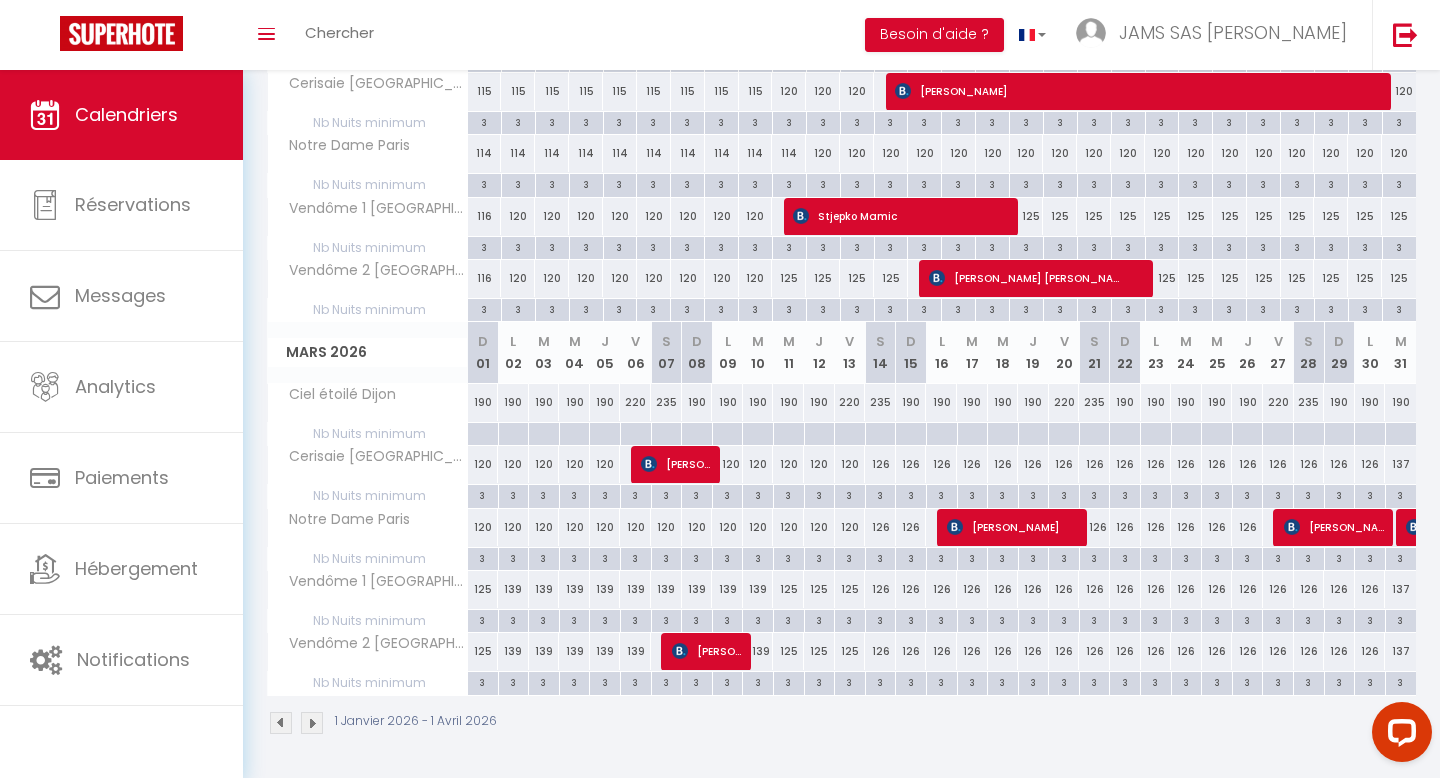 scroll, scrollTop: 0, scrollLeft: 0, axis: both 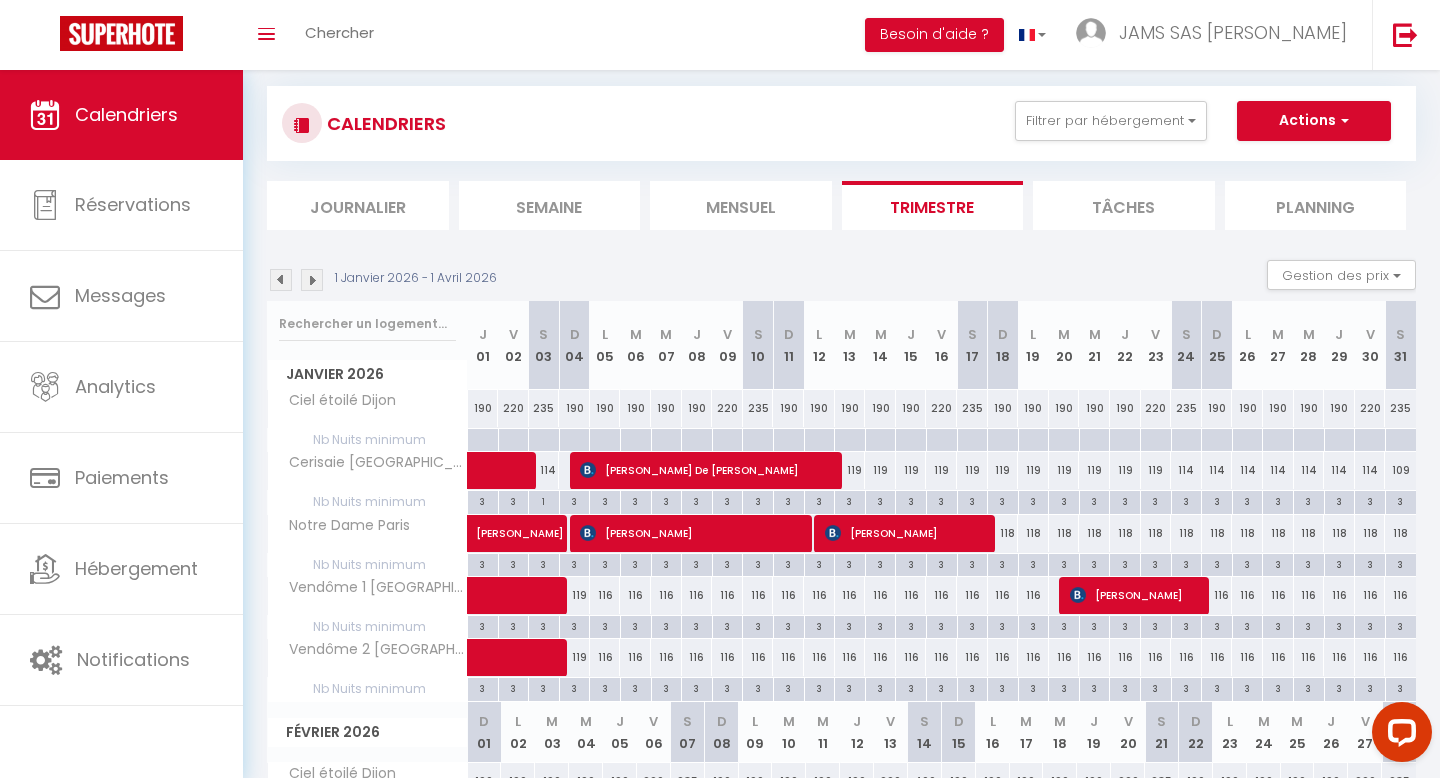 click at bounding box center (281, 280) 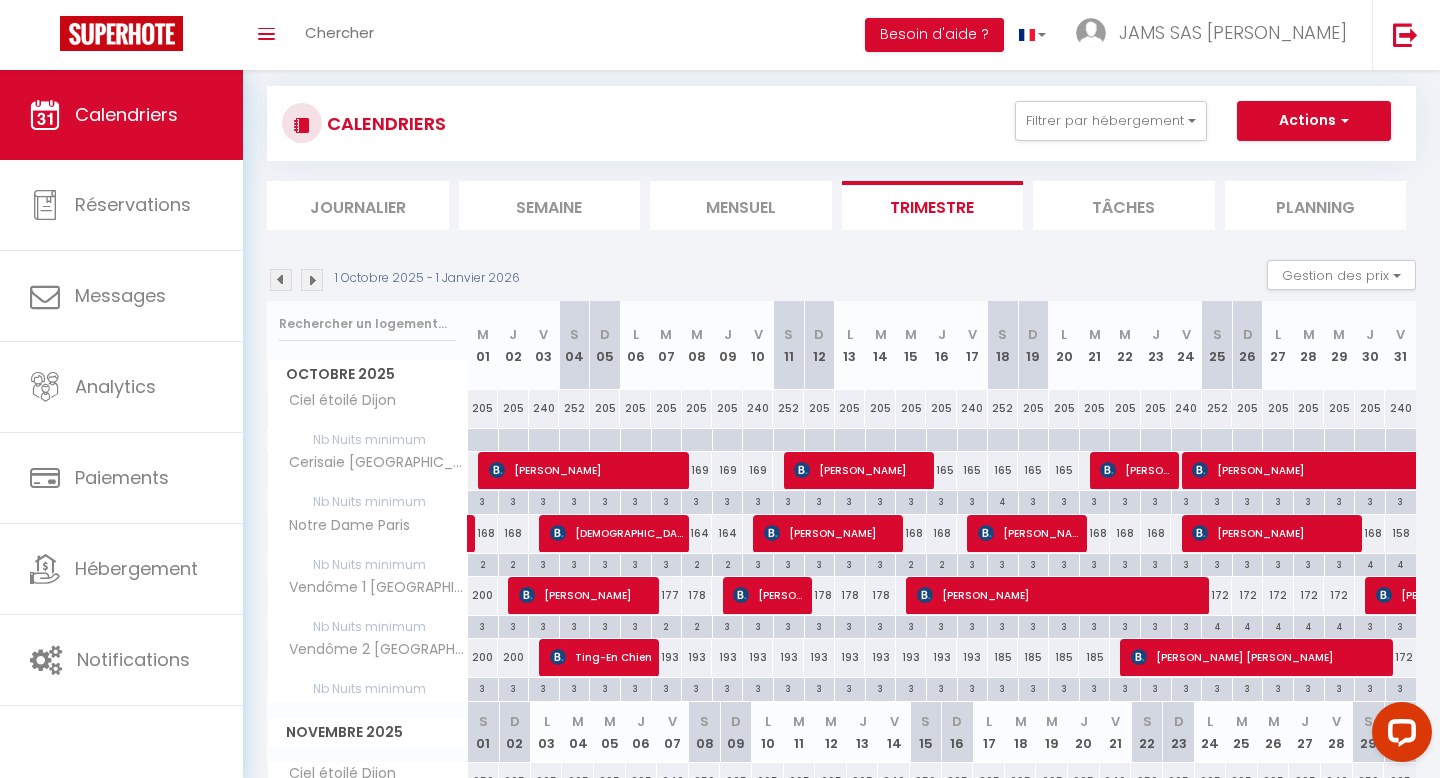 click at bounding box center (281, 280) 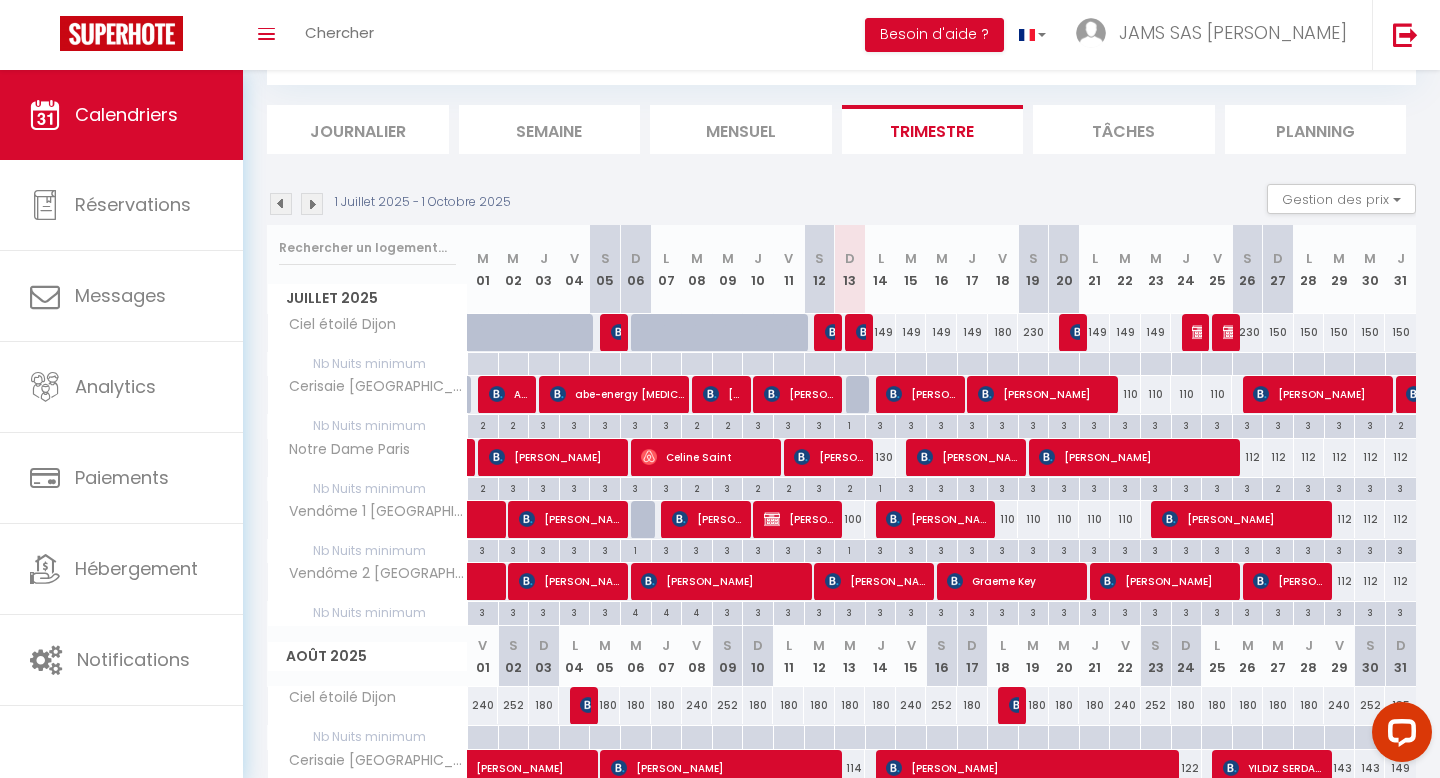 scroll, scrollTop: 106, scrollLeft: 0, axis: vertical 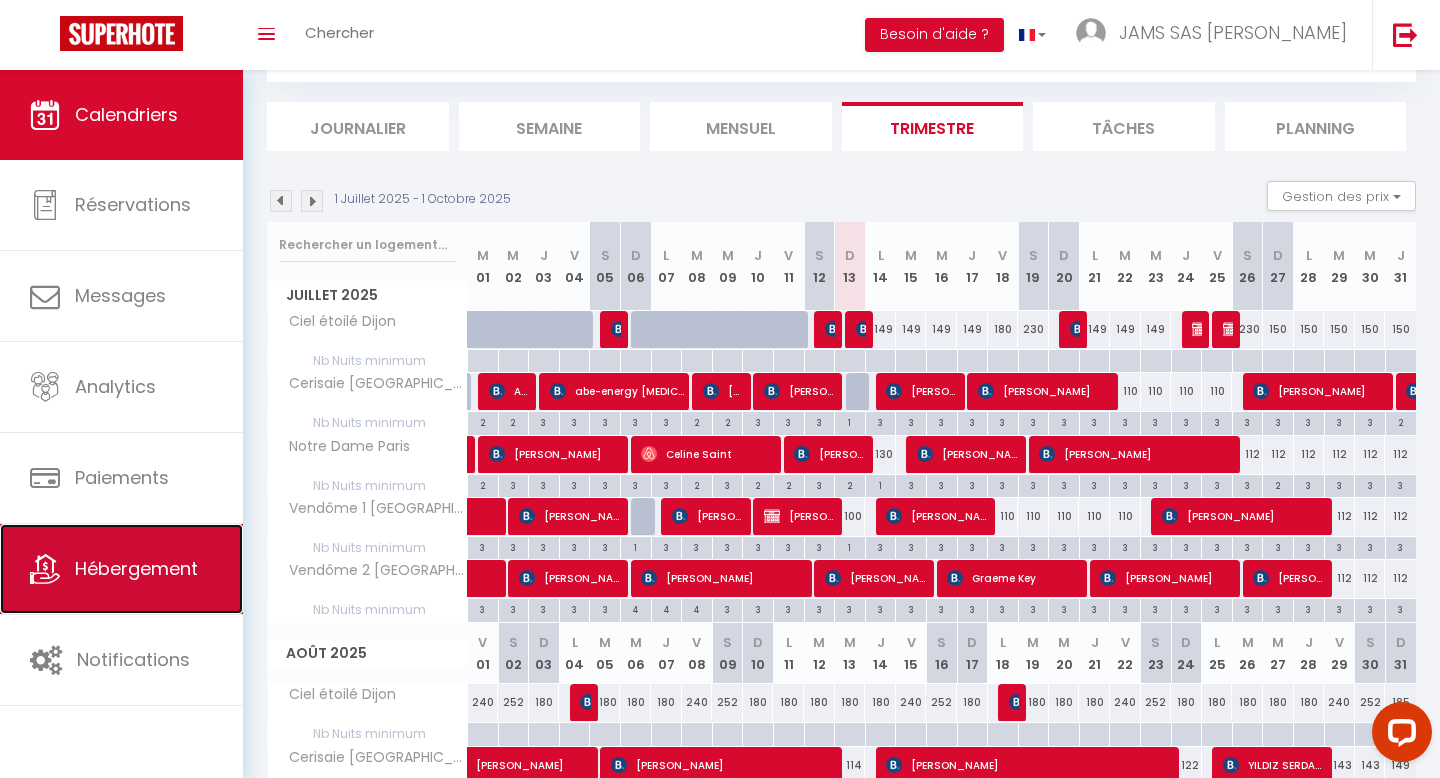 click on "Hébergement" at bounding box center [136, 568] 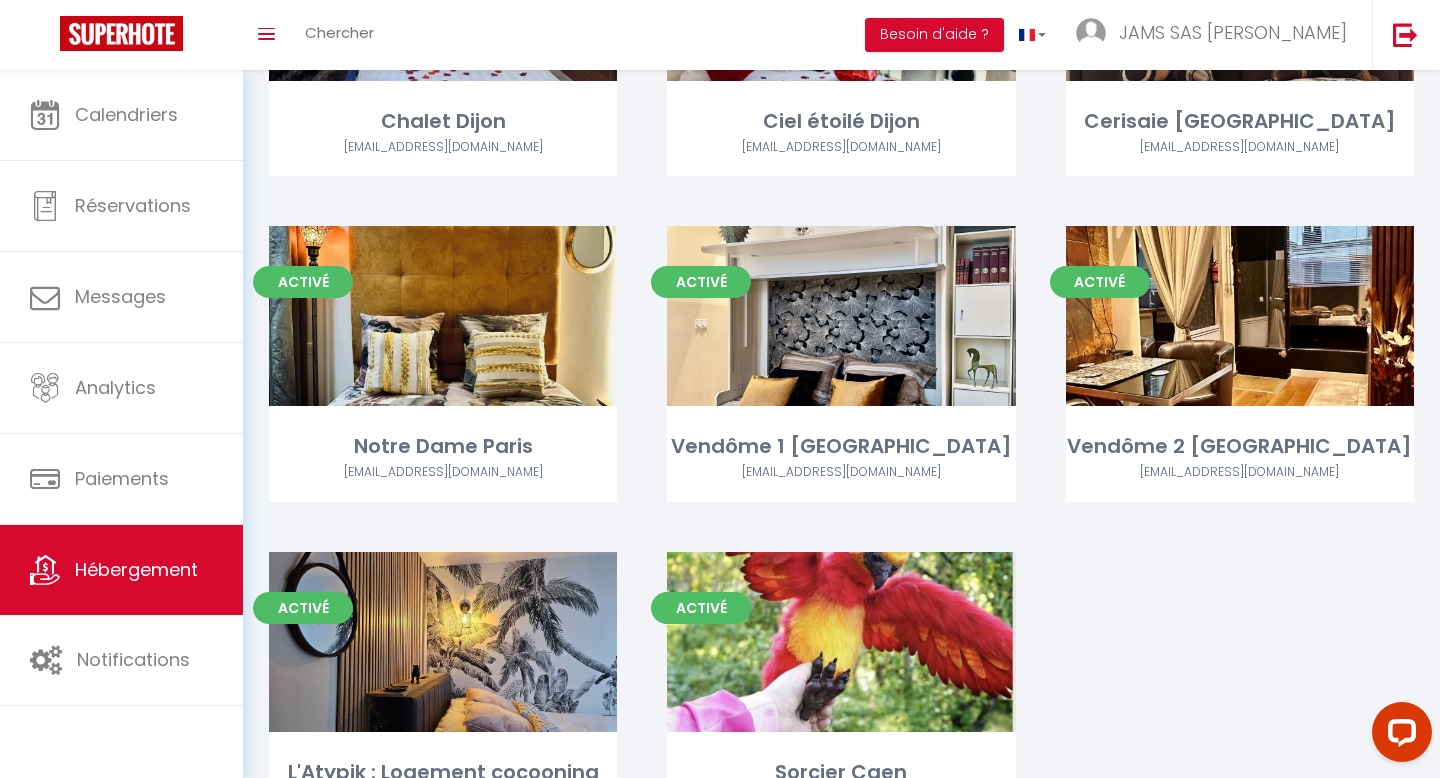 scroll, scrollTop: 707, scrollLeft: 0, axis: vertical 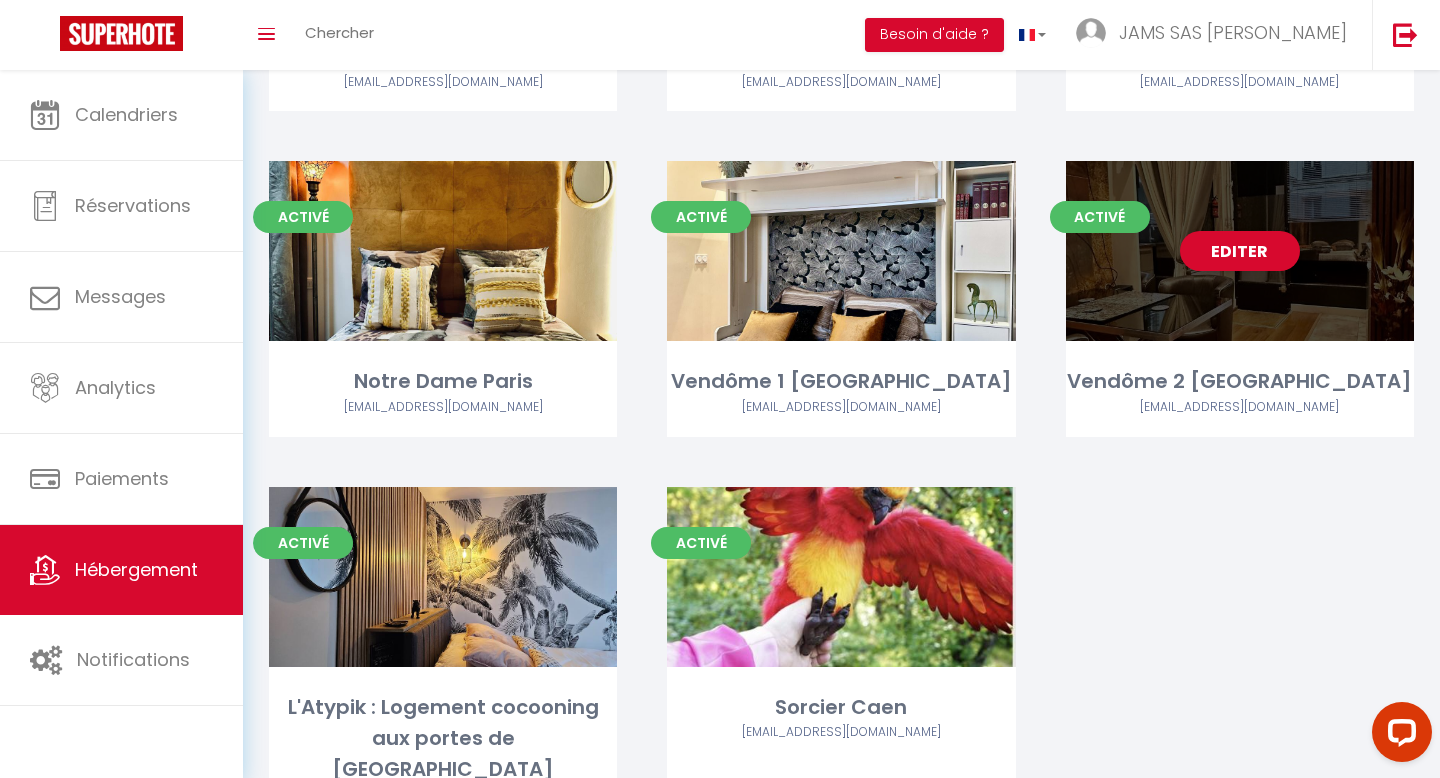 click on "Editer" at bounding box center [1240, 251] 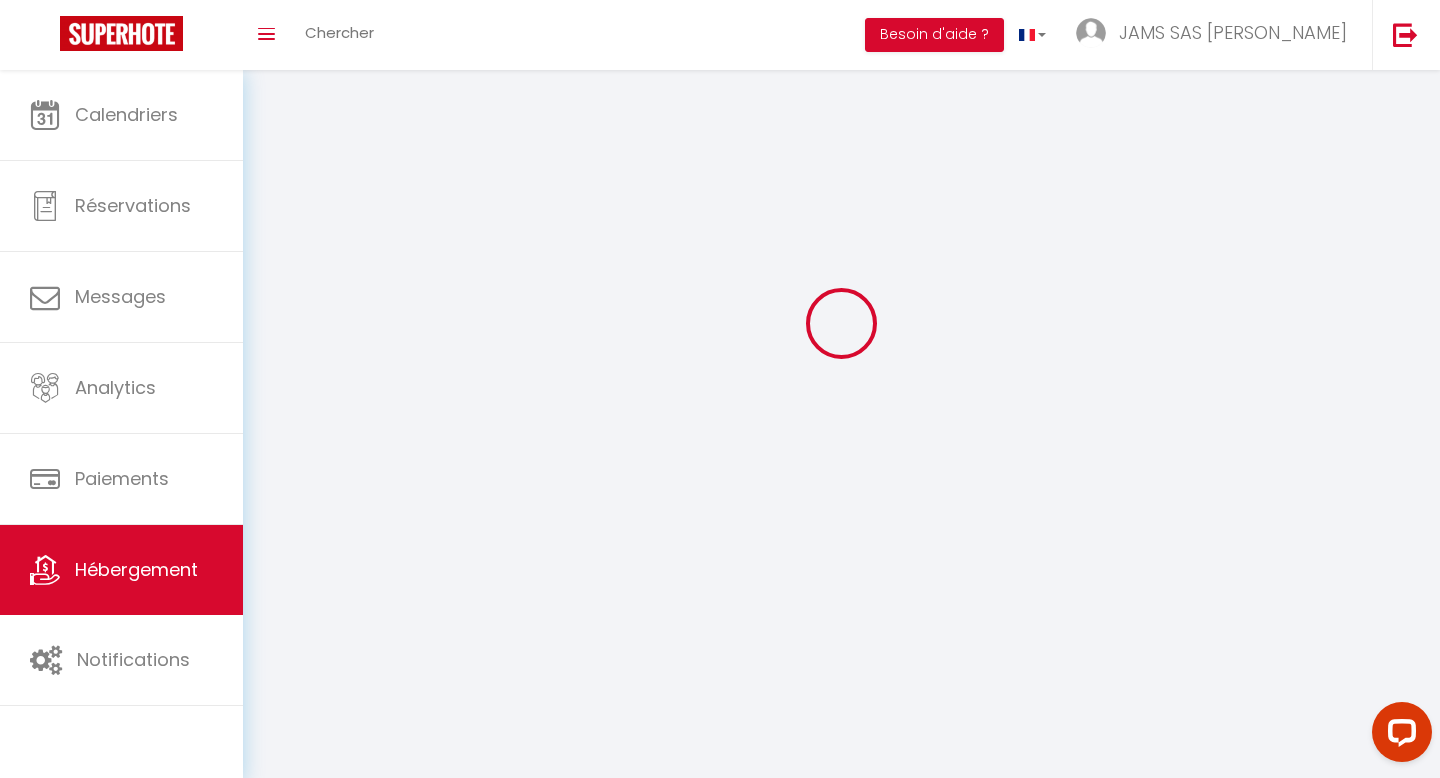 select 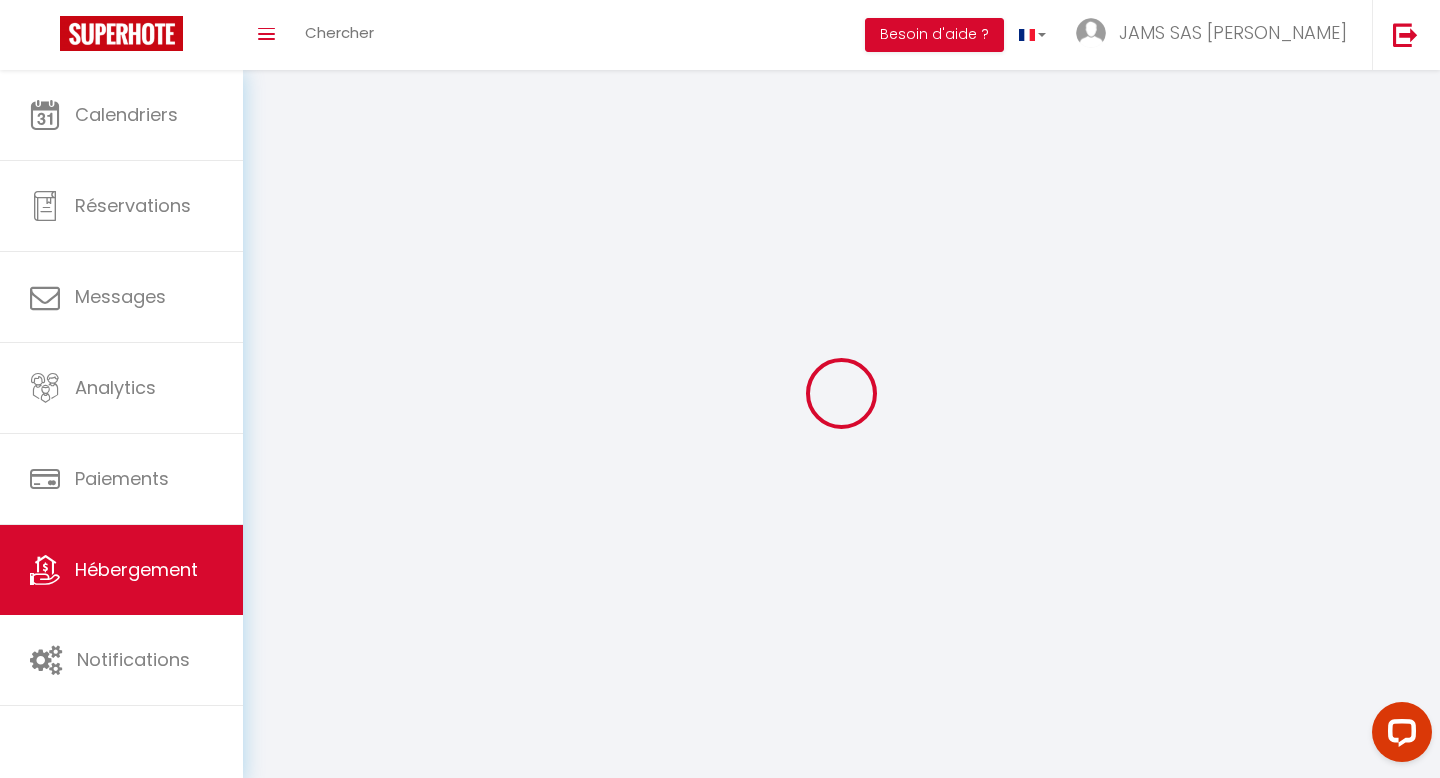 select 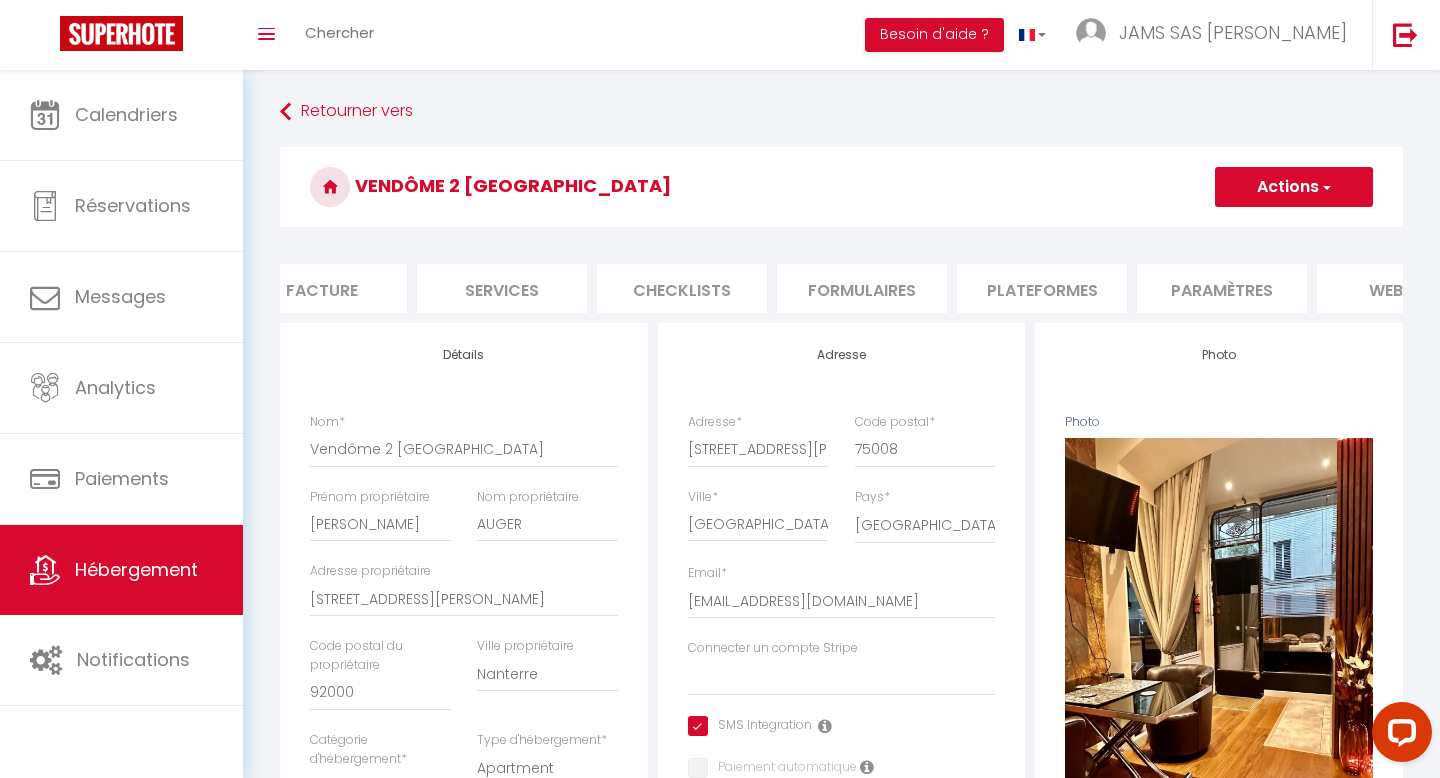select 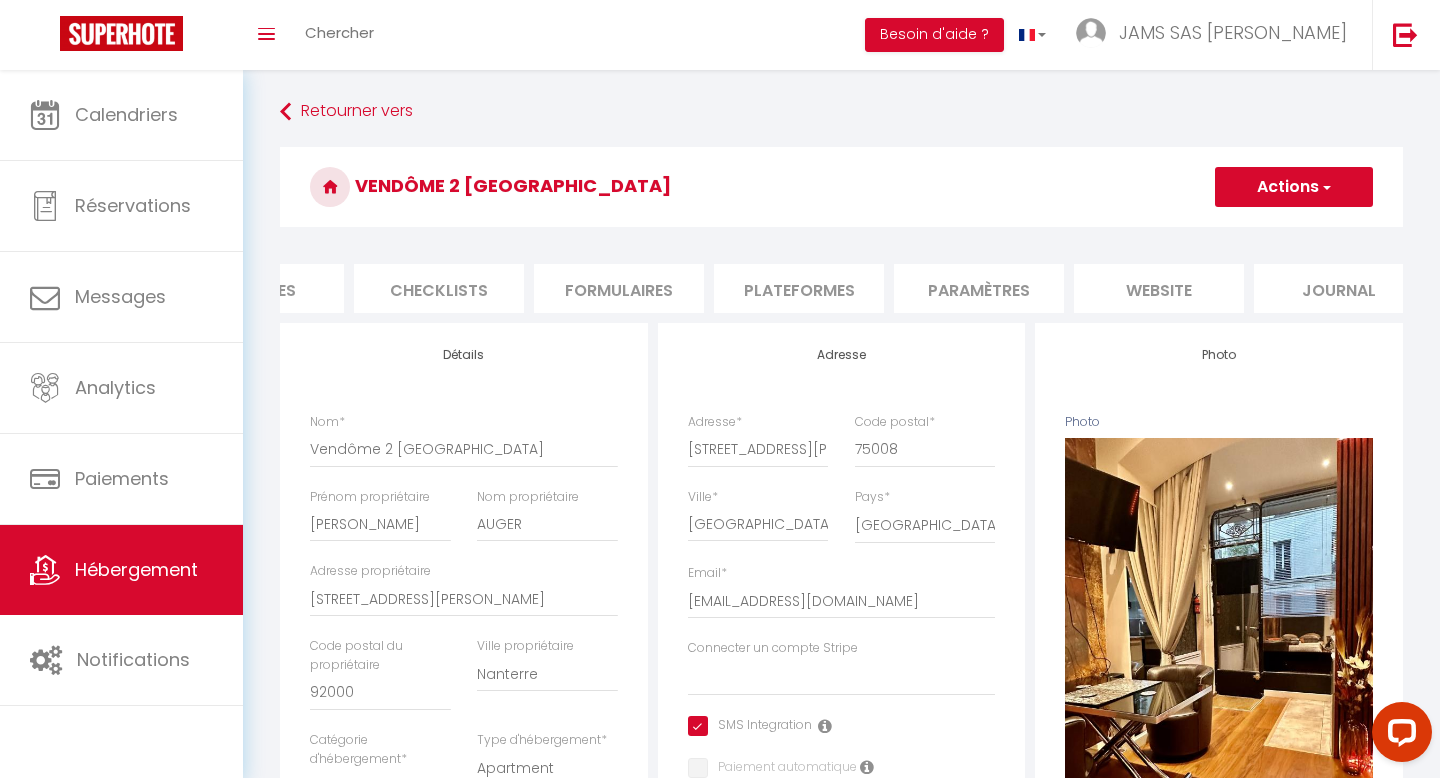 scroll, scrollTop: 0, scrollLeft: 677, axis: horizontal 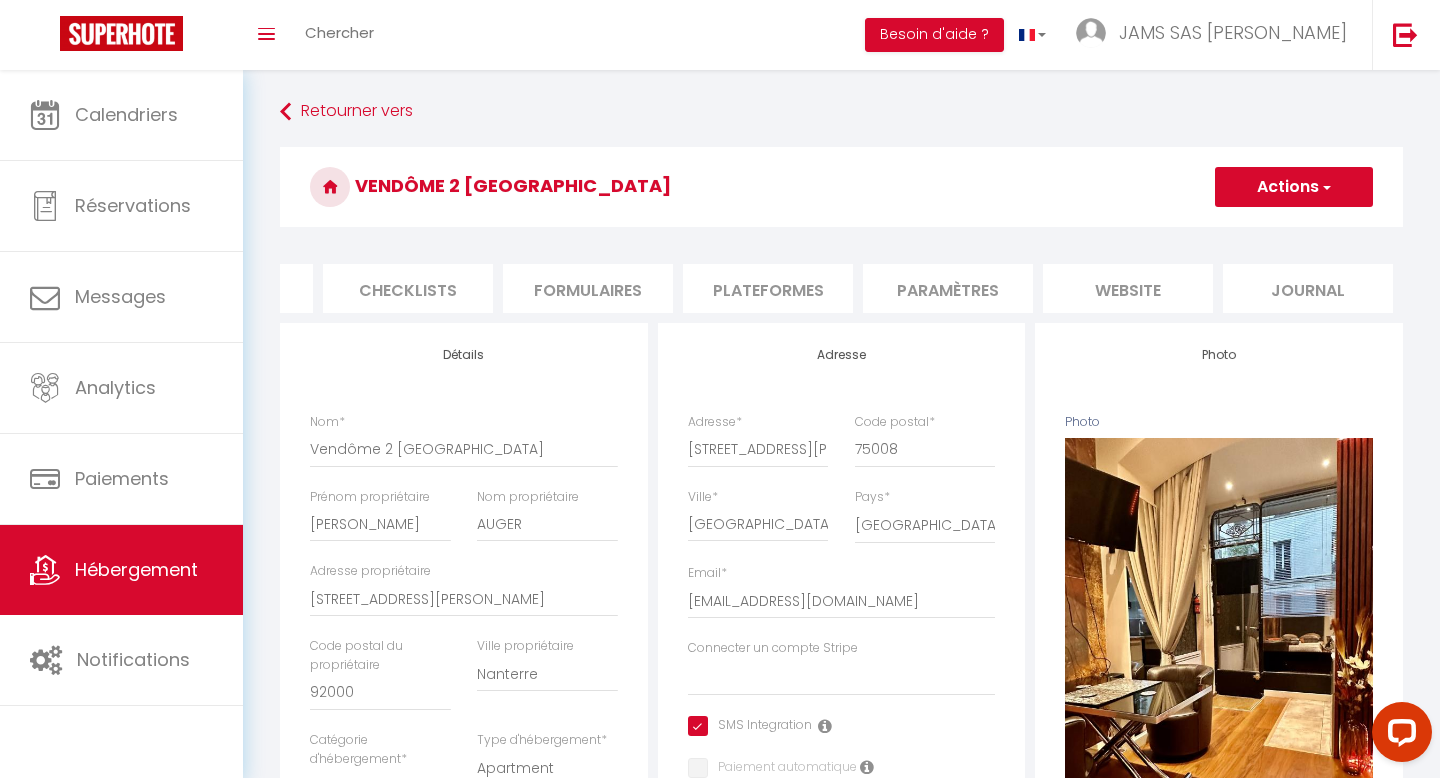 click on "website" at bounding box center [1128, 288] 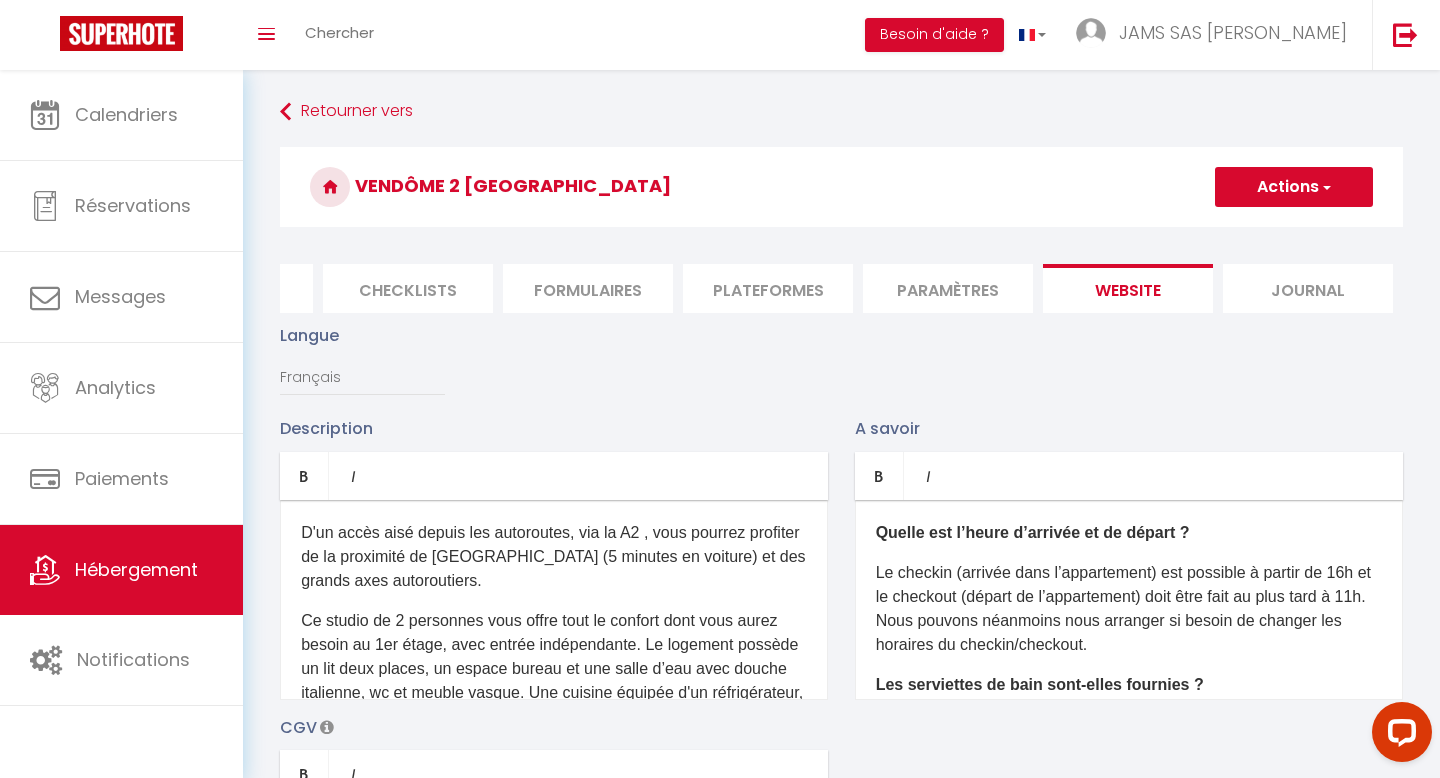 click on "Paramètres" at bounding box center [948, 288] 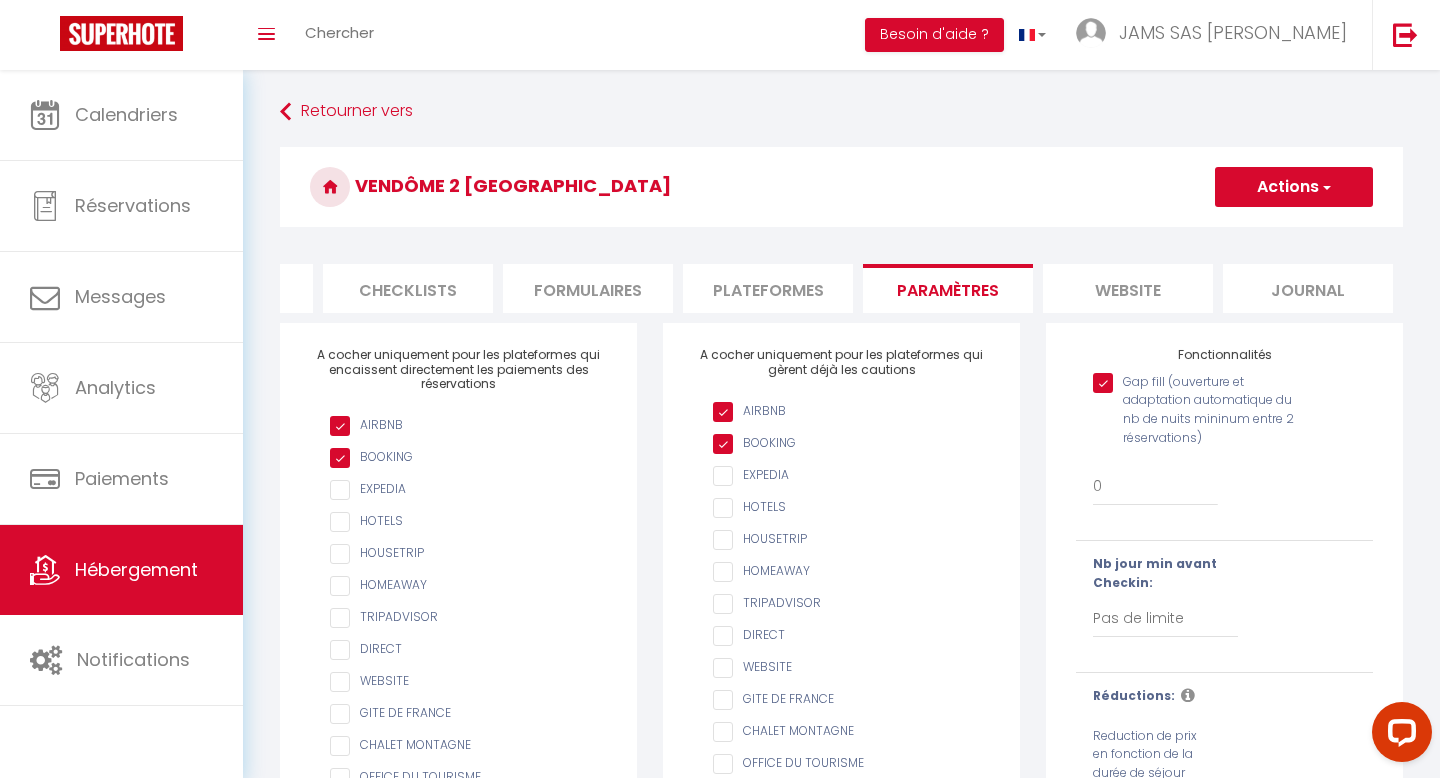 click on "Plateformes" at bounding box center [768, 288] 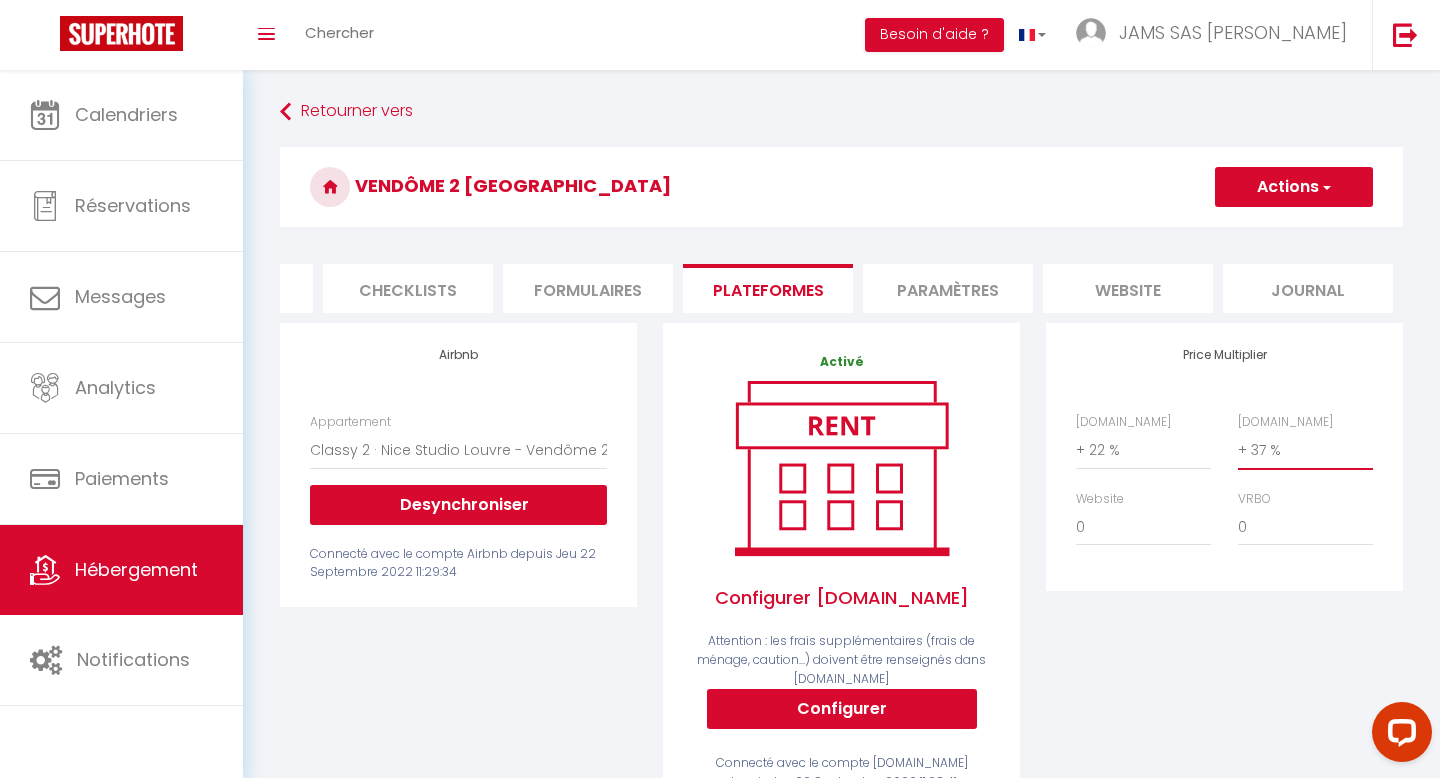 click on "0
+ 1 %
+ 2 %
+ 3 %
+ 4 %
+ 5 %
+ 6 %
+ 7 %
+ 8 %
+ 9 %" at bounding box center (1305, 450) 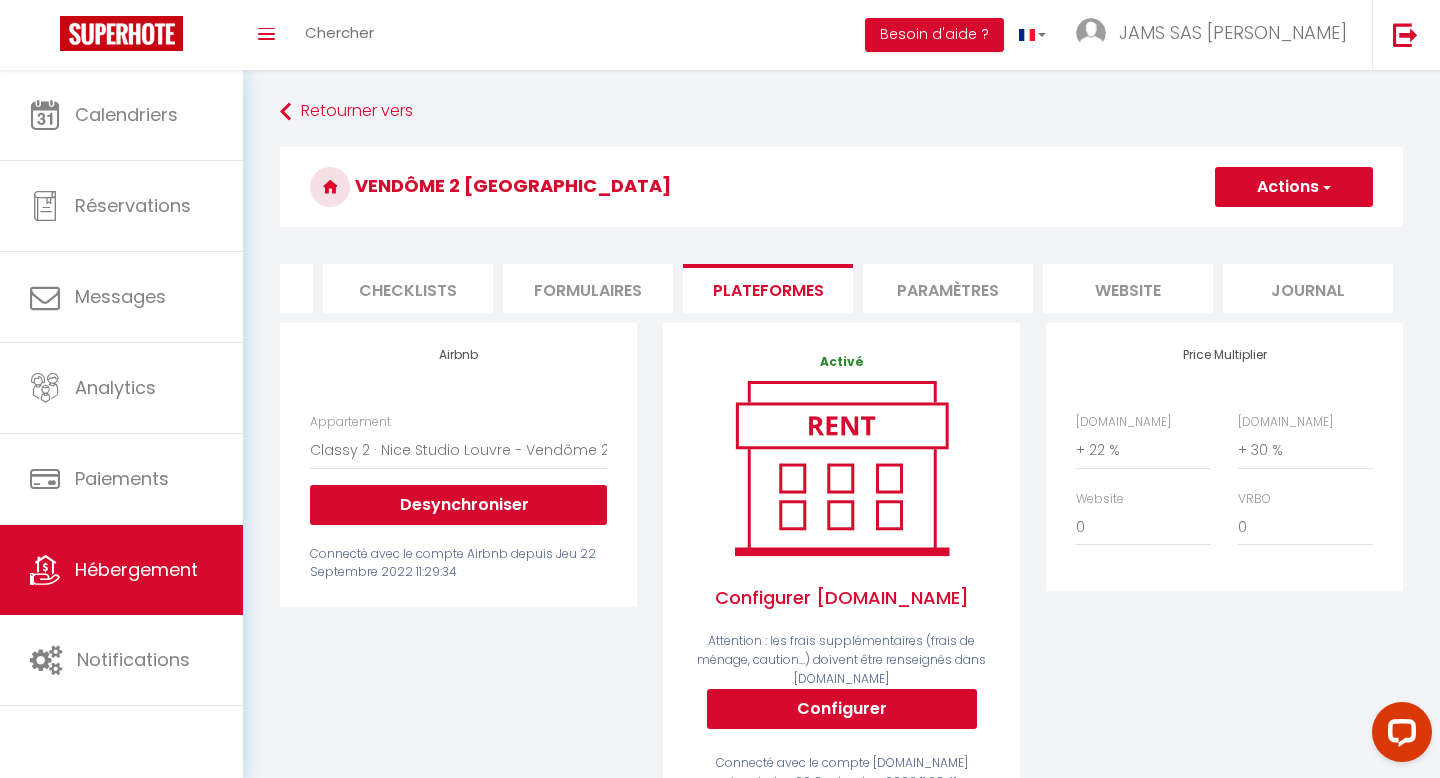 click on "Actions" at bounding box center [1294, 187] 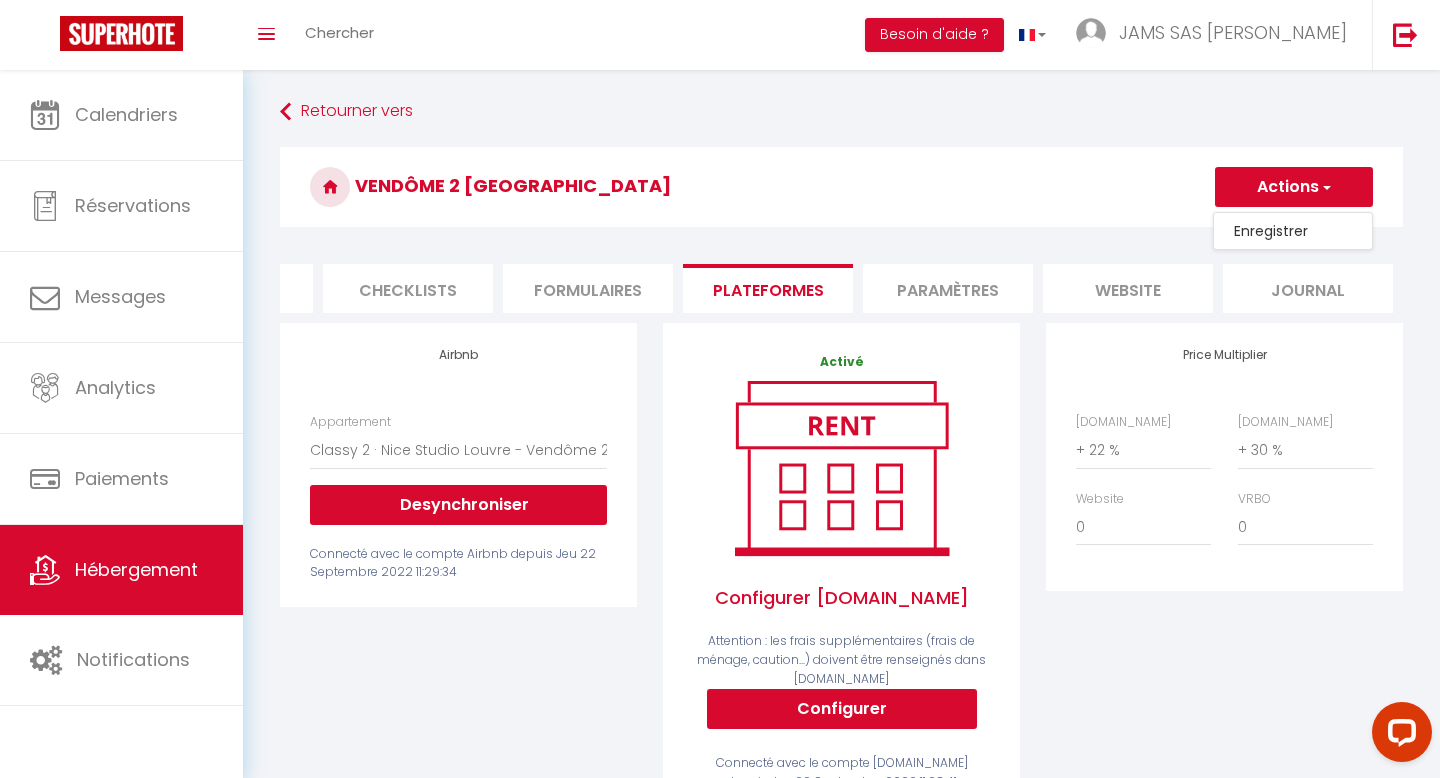 click on "Enregistrer" at bounding box center [1293, 231] 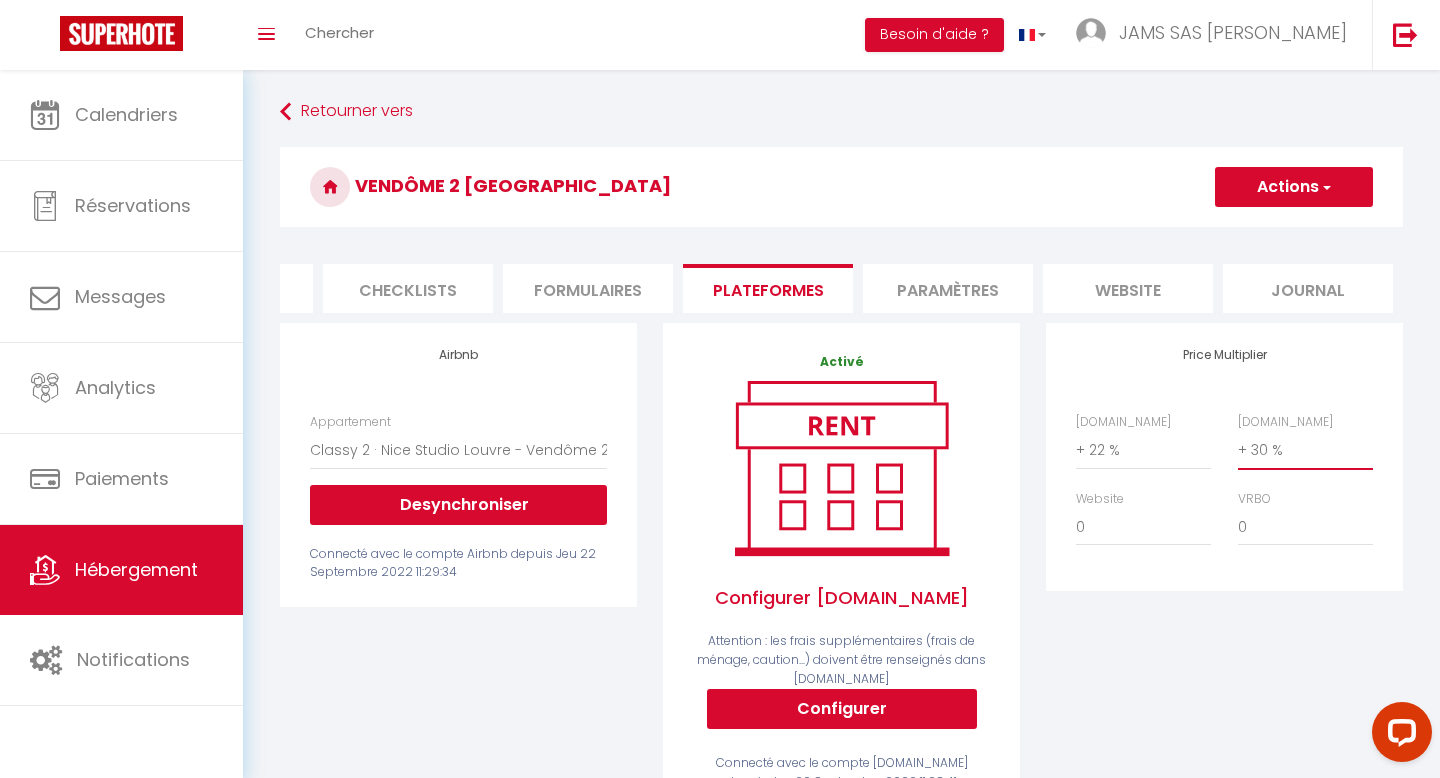 click on "0
+ 1 %
+ 2 %
+ 3 %
+ 4 %
+ 5 %
+ 6 %
+ 7 %
+ 8 %
+ 9 %" at bounding box center [1305, 450] 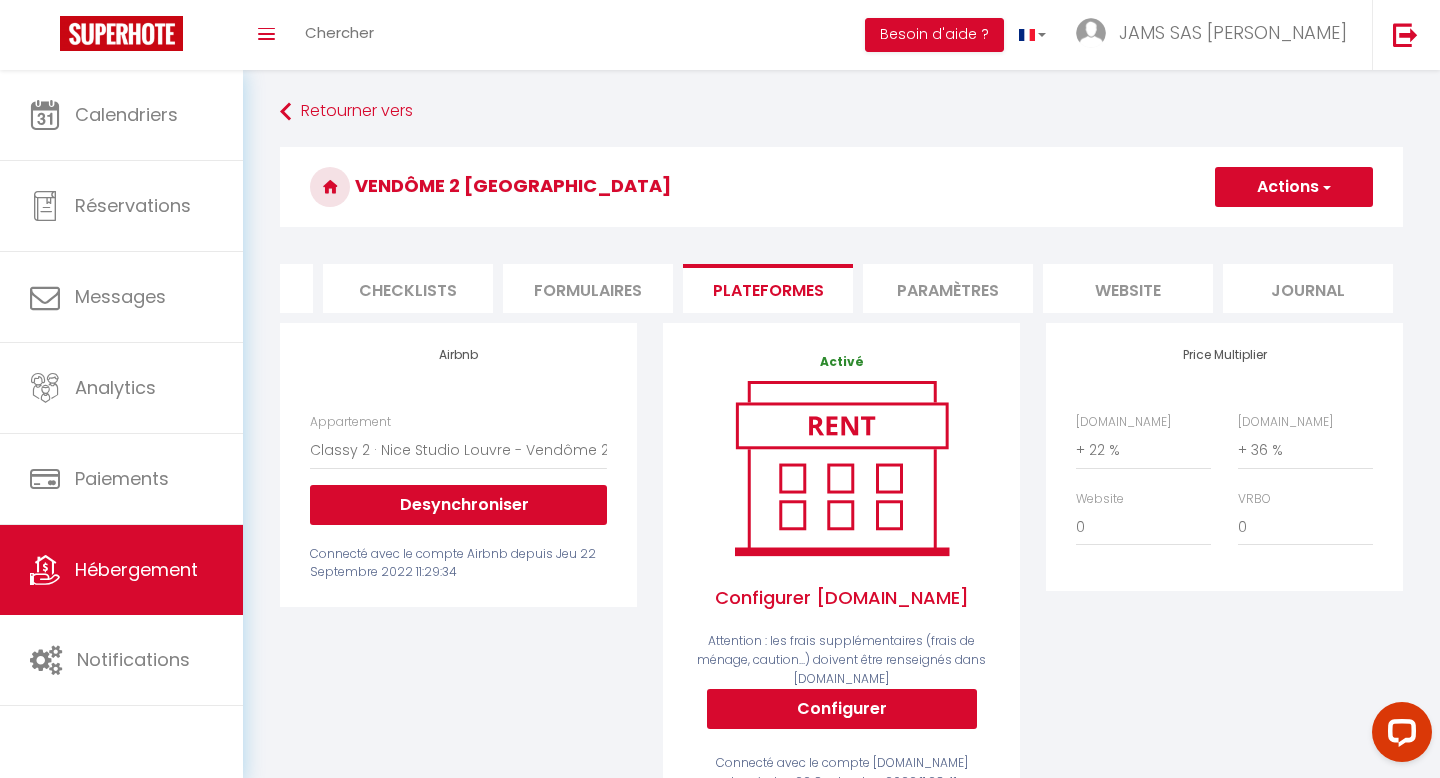 click at bounding box center (1325, 187) 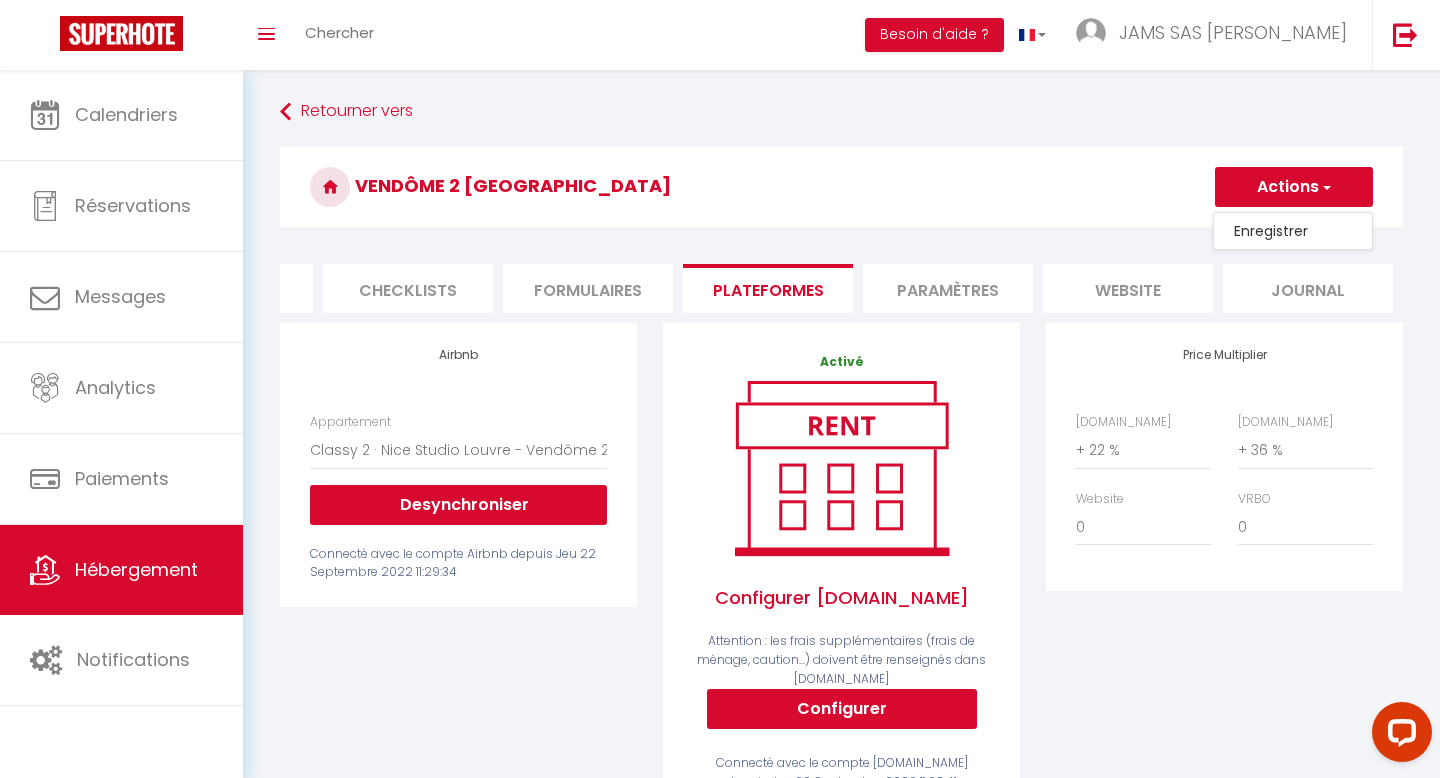 click on "Enregistrer" at bounding box center [1293, 231] 